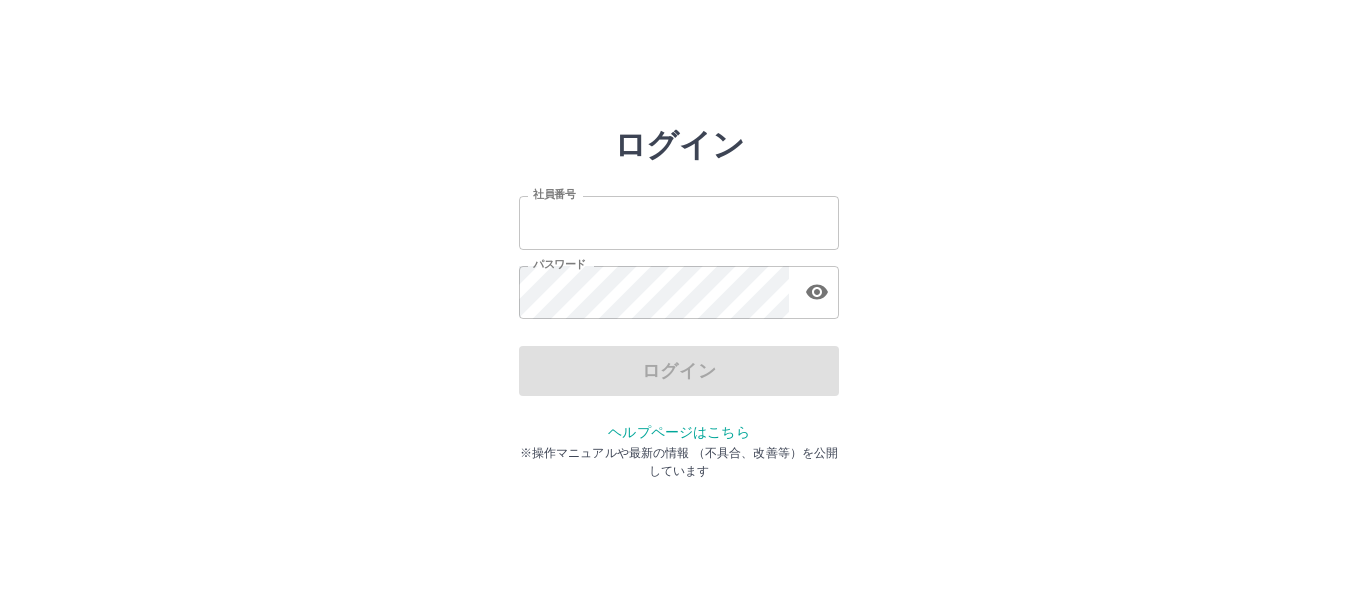 scroll, scrollTop: 0, scrollLeft: 0, axis: both 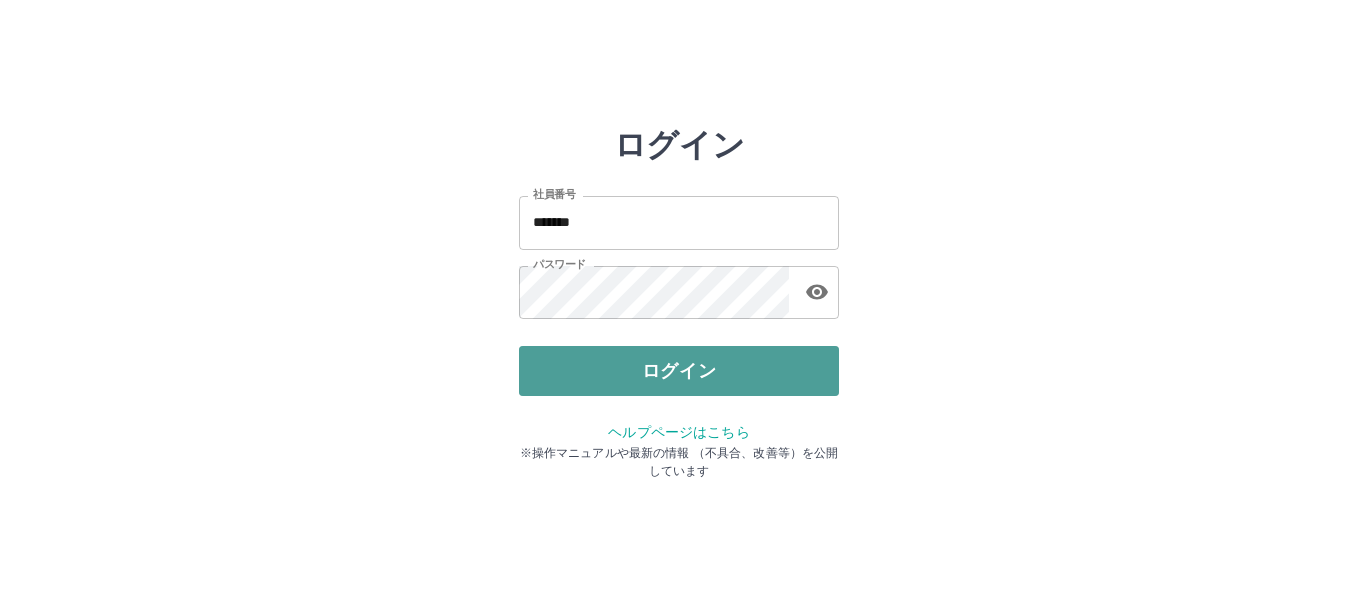 click on "ログイン" at bounding box center [679, 371] 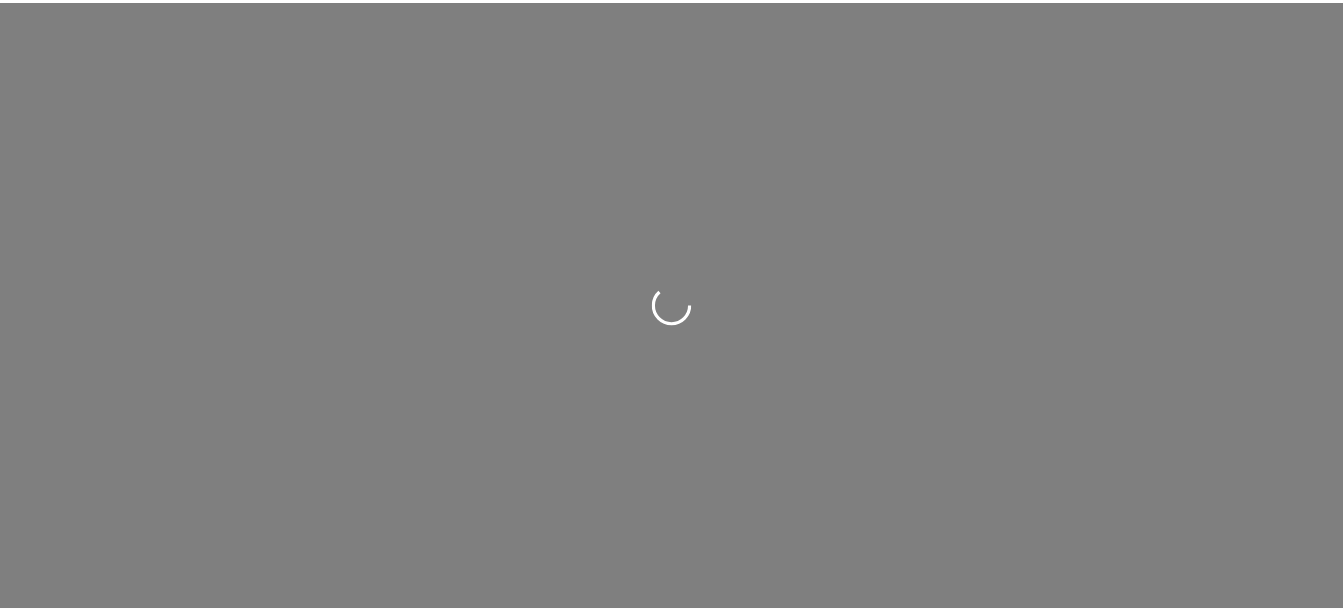 scroll, scrollTop: 0, scrollLeft: 0, axis: both 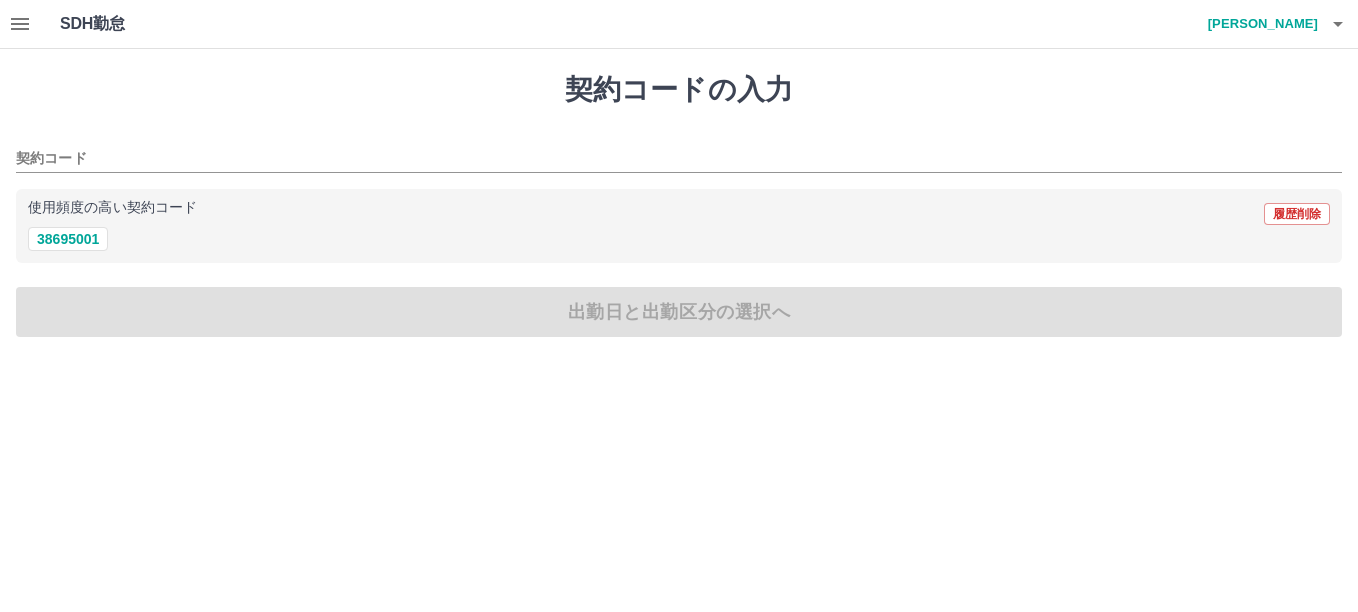 click on "使用頻度の高い契約コード 履歴削除" at bounding box center [679, 214] 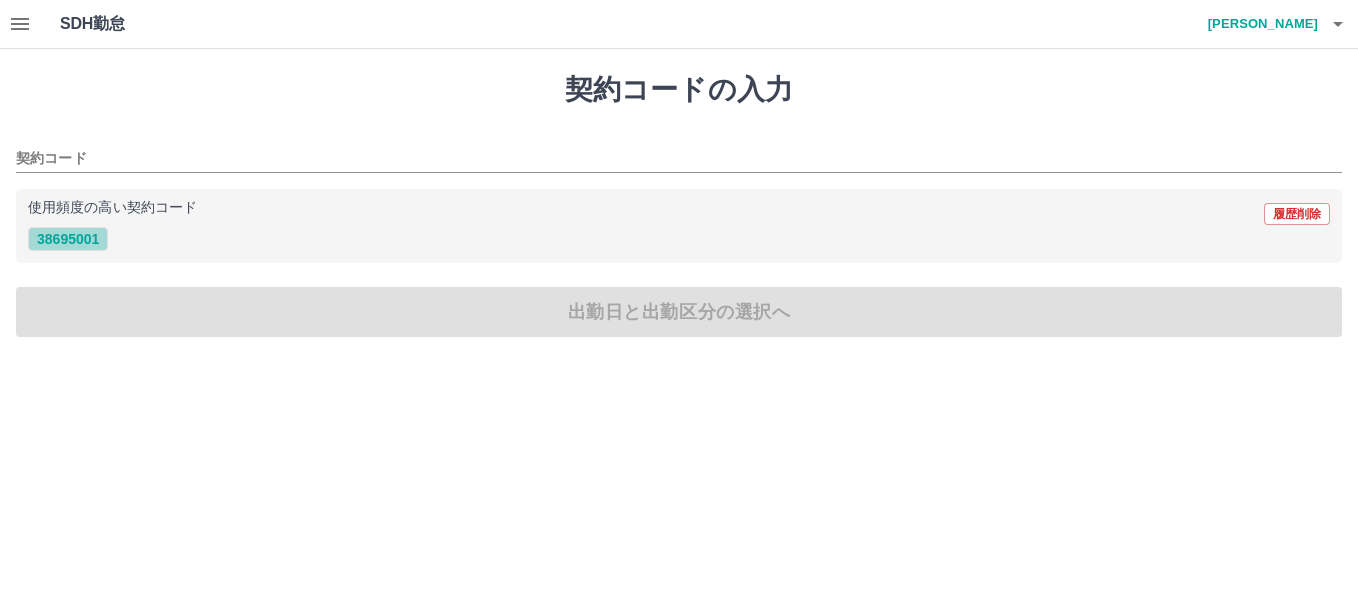 click on "38695001" at bounding box center [68, 239] 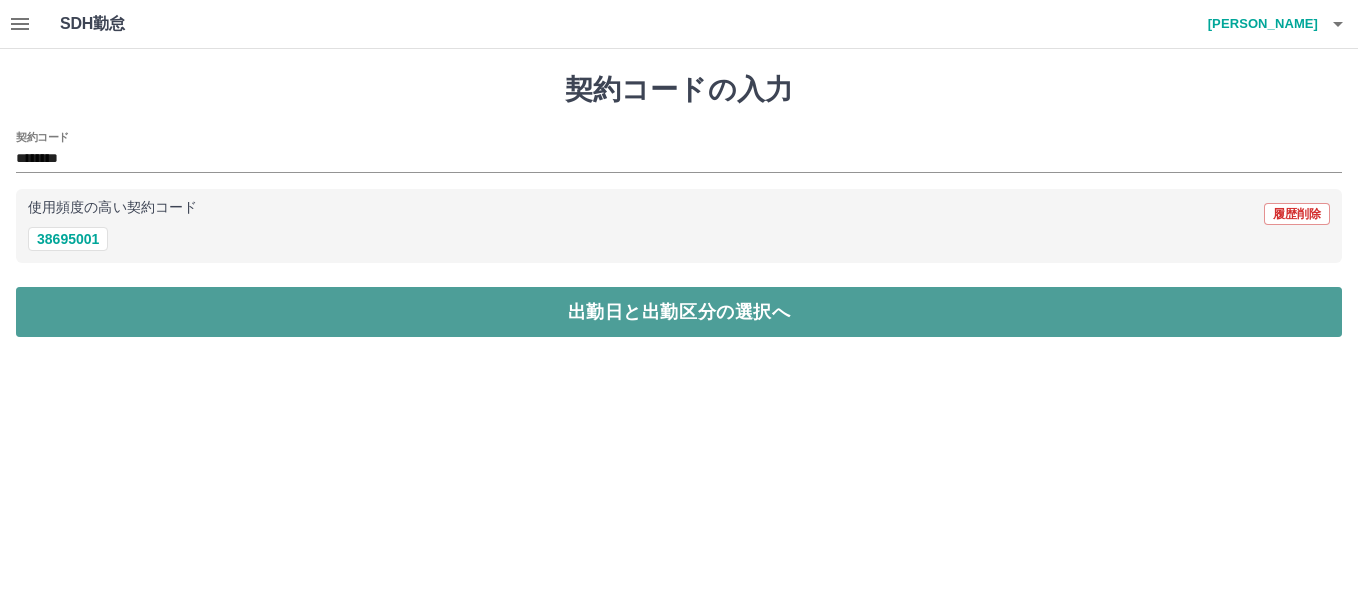 click on "出勤日と出勤区分の選択へ" at bounding box center (679, 312) 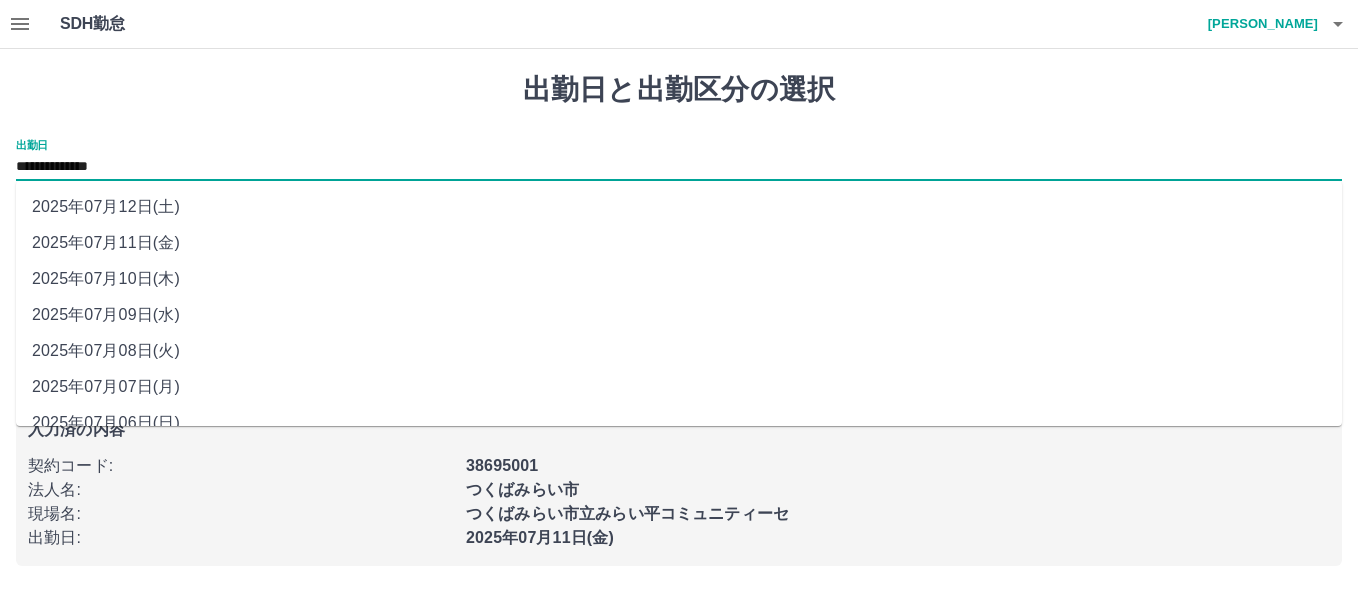 click on "**********" at bounding box center [679, 167] 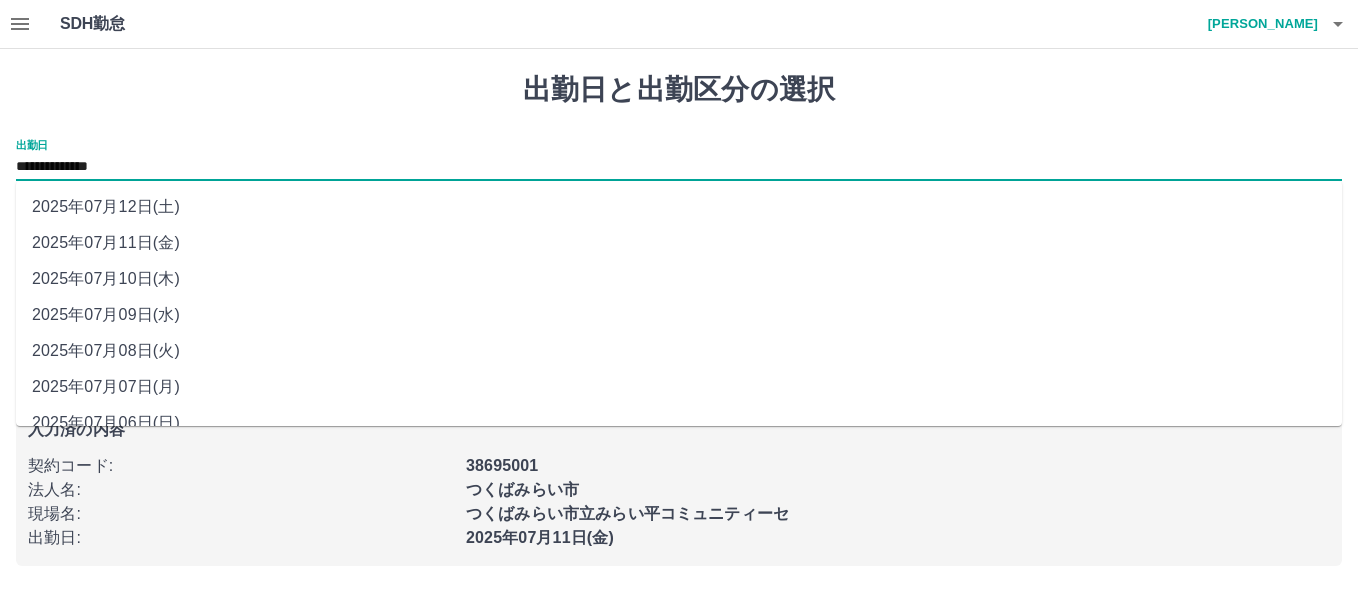 drag, startPoint x: 108, startPoint y: 162, endPoint x: 133, endPoint y: 281, distance: 121.597694 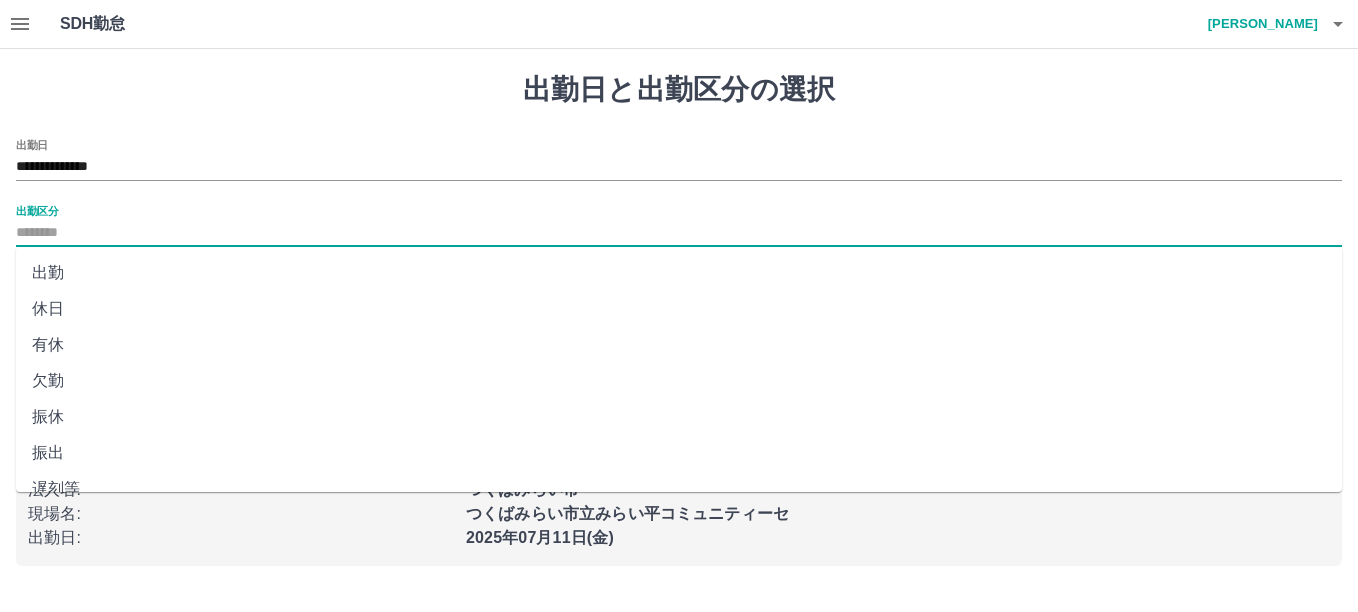 click on "出勤区分" at bounding box center (679, 233) 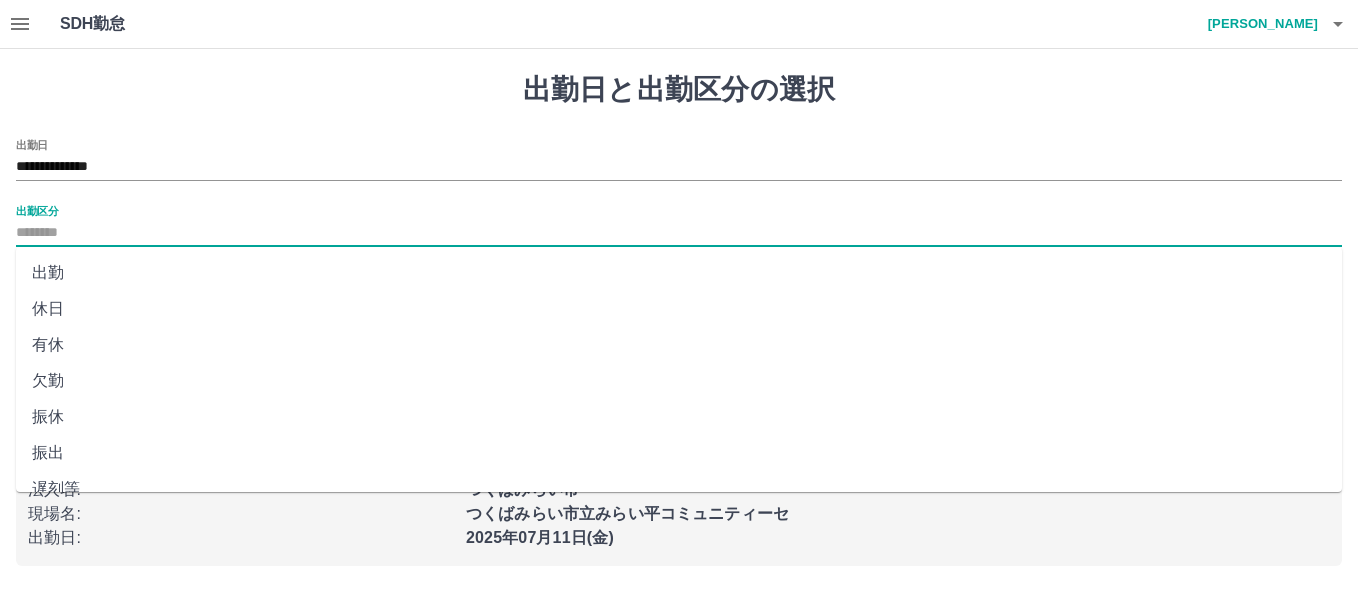 click on "出勤" at bounding box center [679, 273] 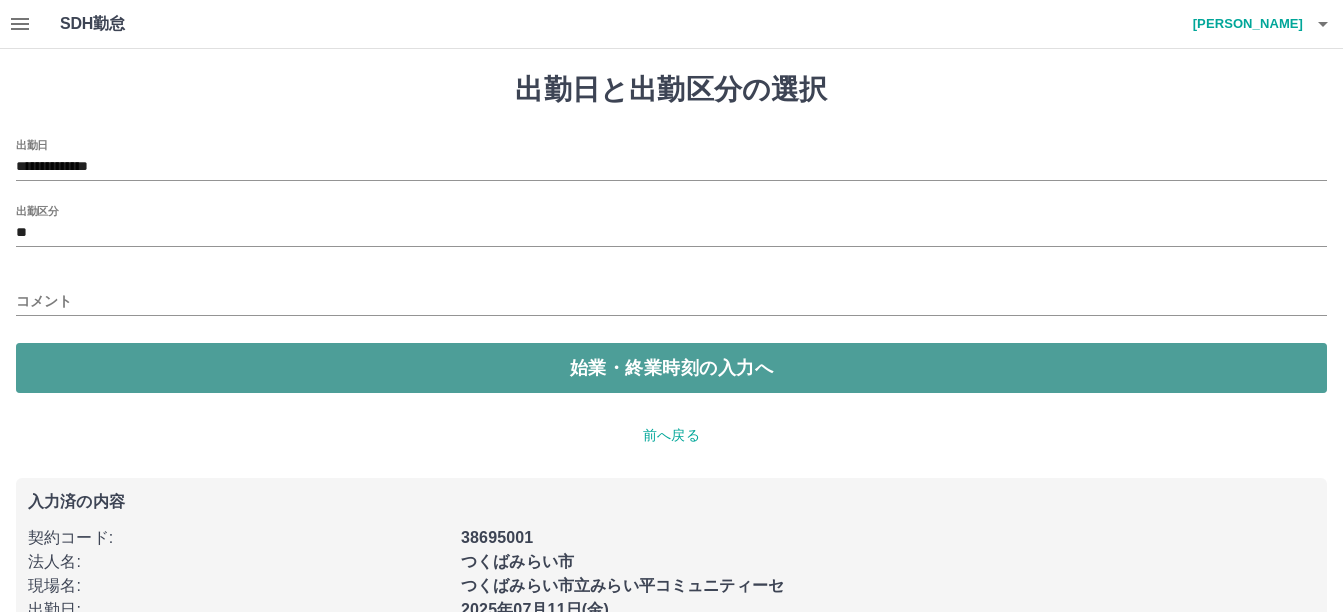 click on "始業・終業時刻の入力へ" at bounding box center (671, 368) 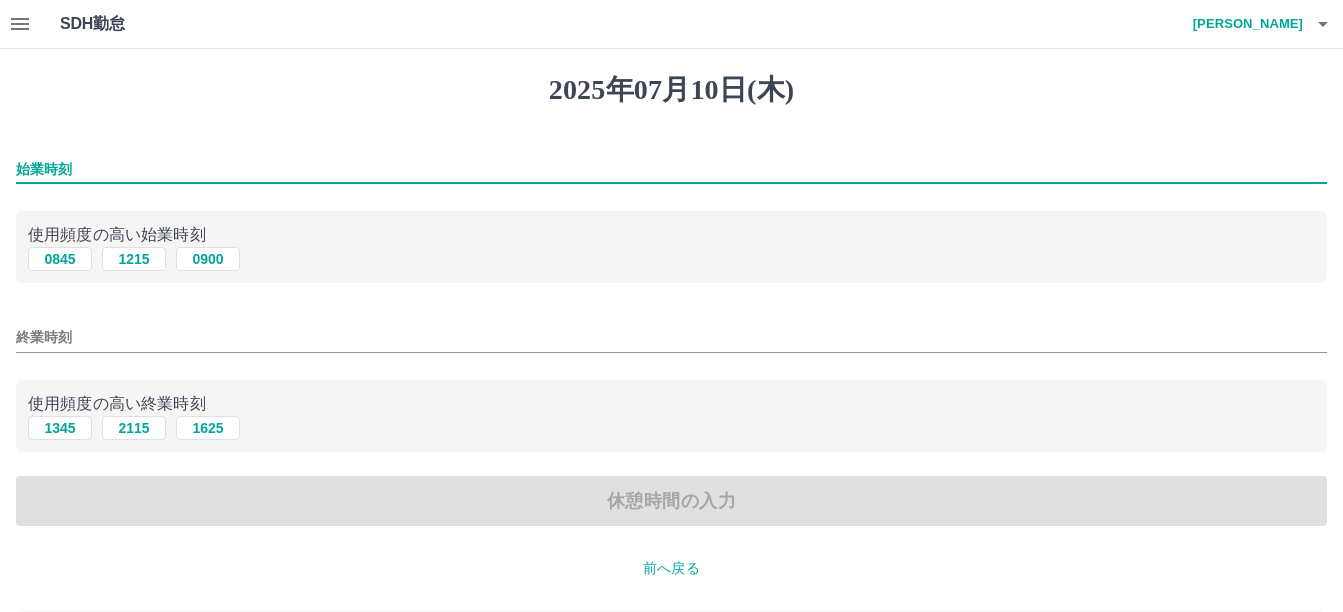click on "始業時刻" at bounding box center (671, 169) 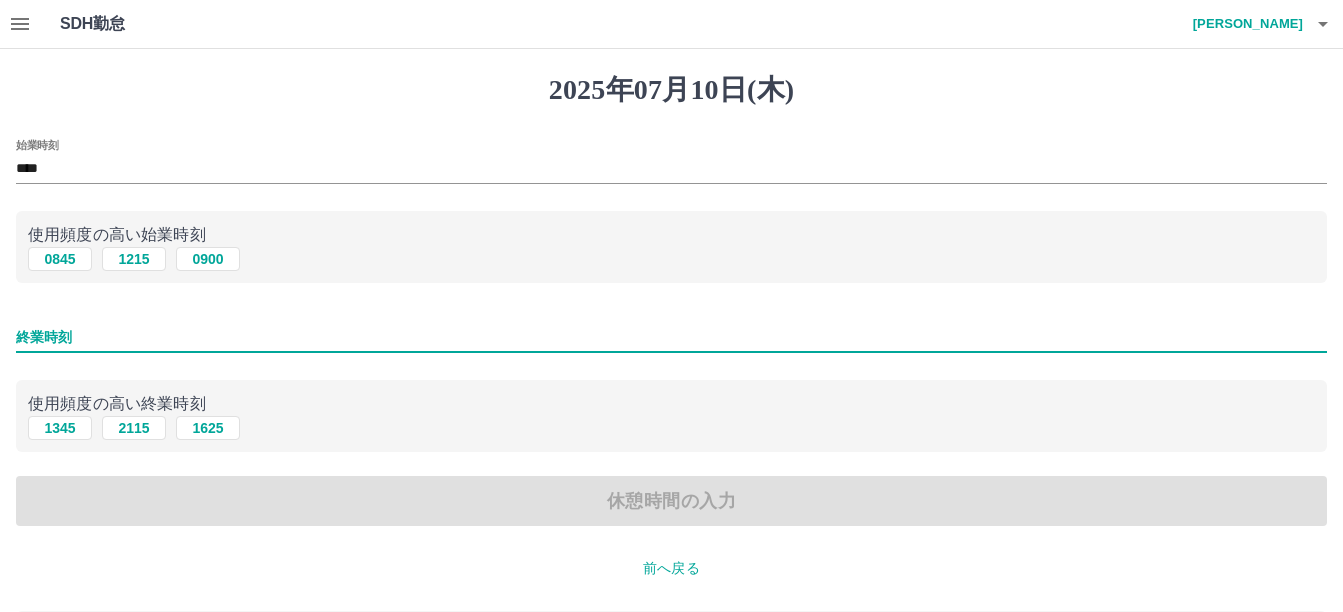click on "終業時刻" at bounding box center (671, 337) 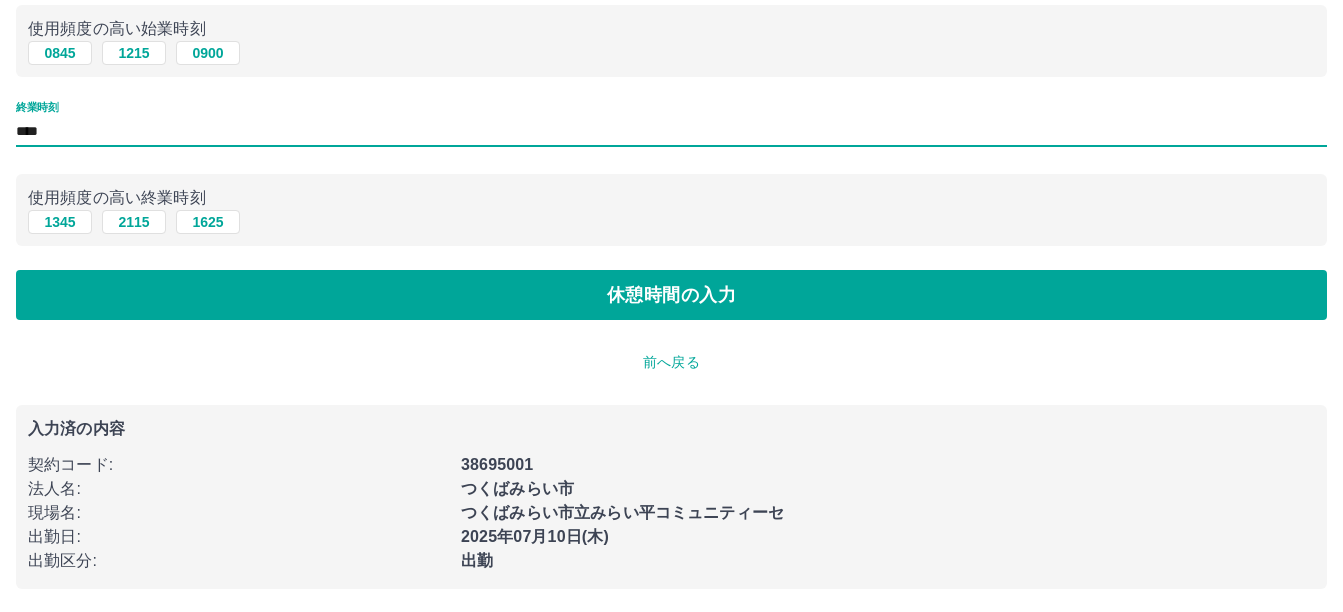 scroll, scrollTop: 207, scrollLeft: 0, axis: vertical 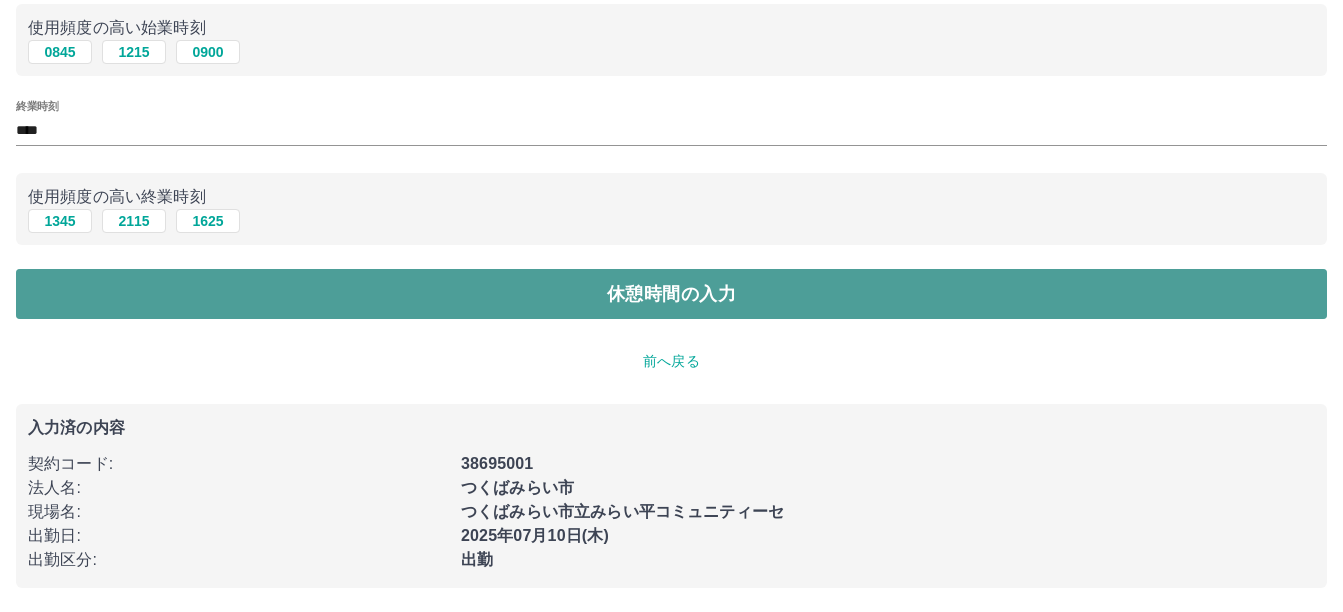 click on "休憩時間の入力" at bounding box center (671, 294) 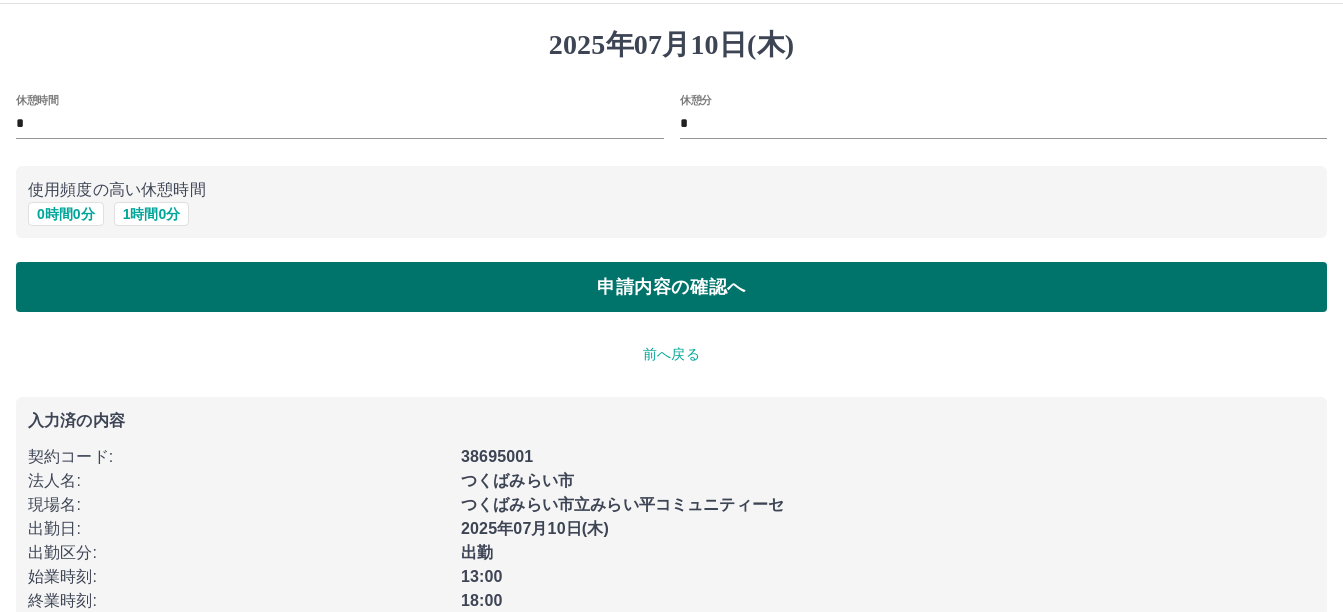 scroll, scrollTop: 86, scrollLeft: 0, axis: vertical 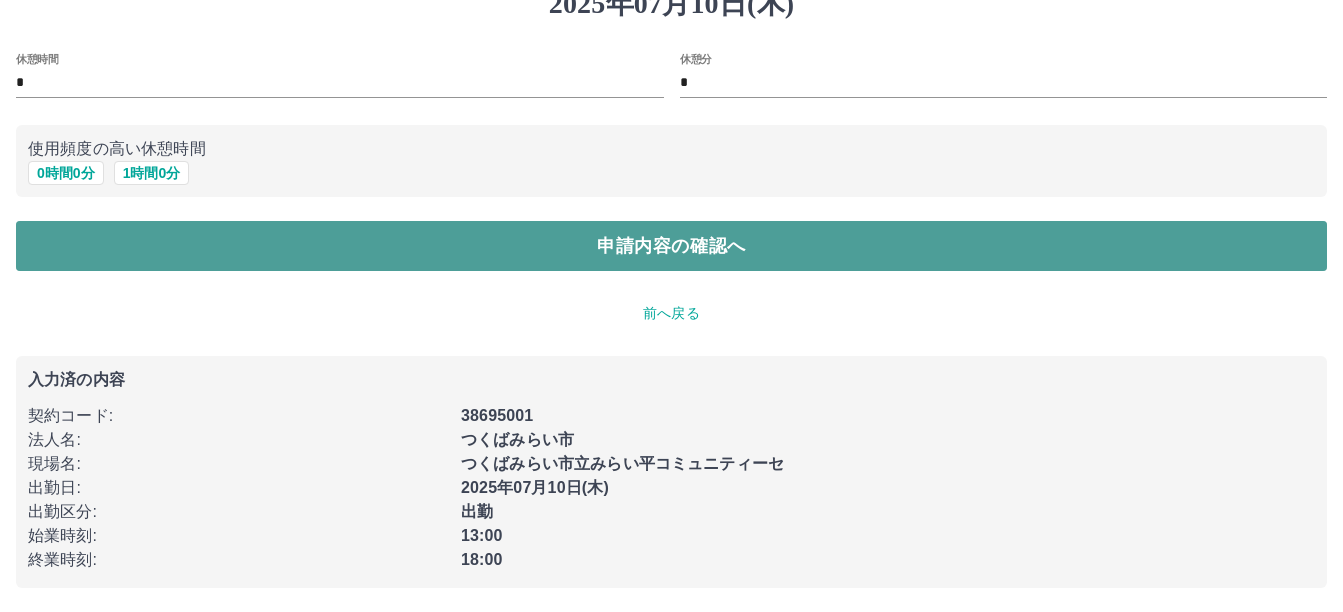 click on "申請内容の確認へ" at bounding box center (671, 246) 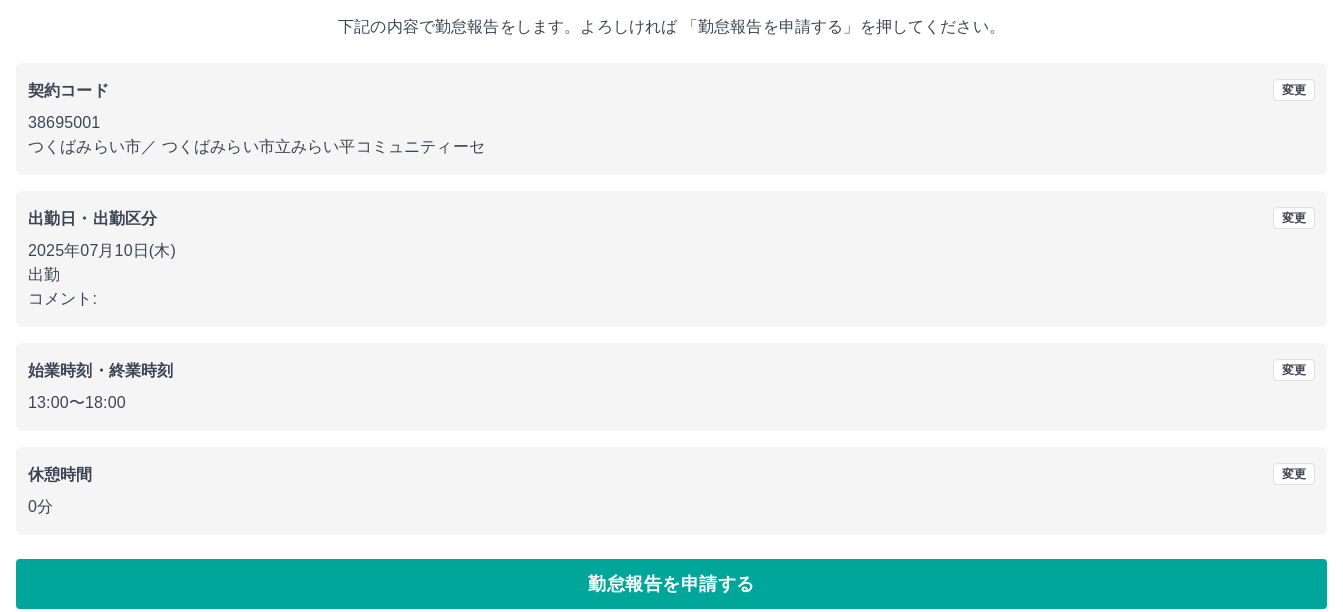 scroll, scrollTop: 137, scrollLeft: 0, axis: vertical 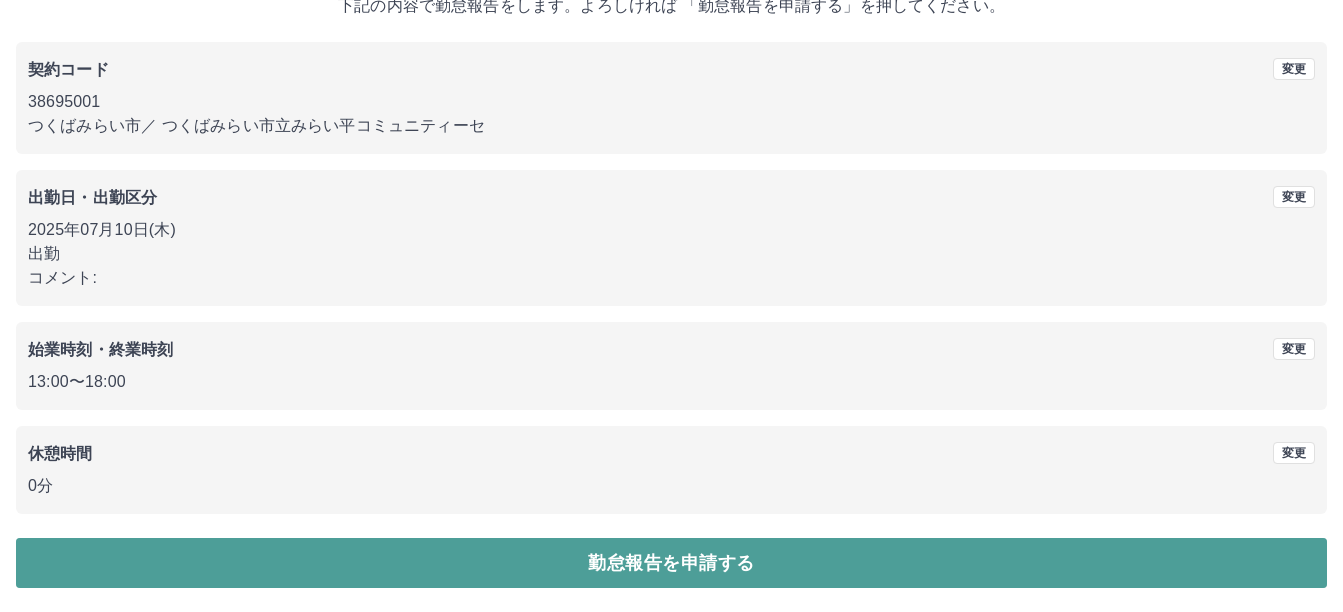 click on "勤怠報告を申請する" at bounding box center [671, 563] 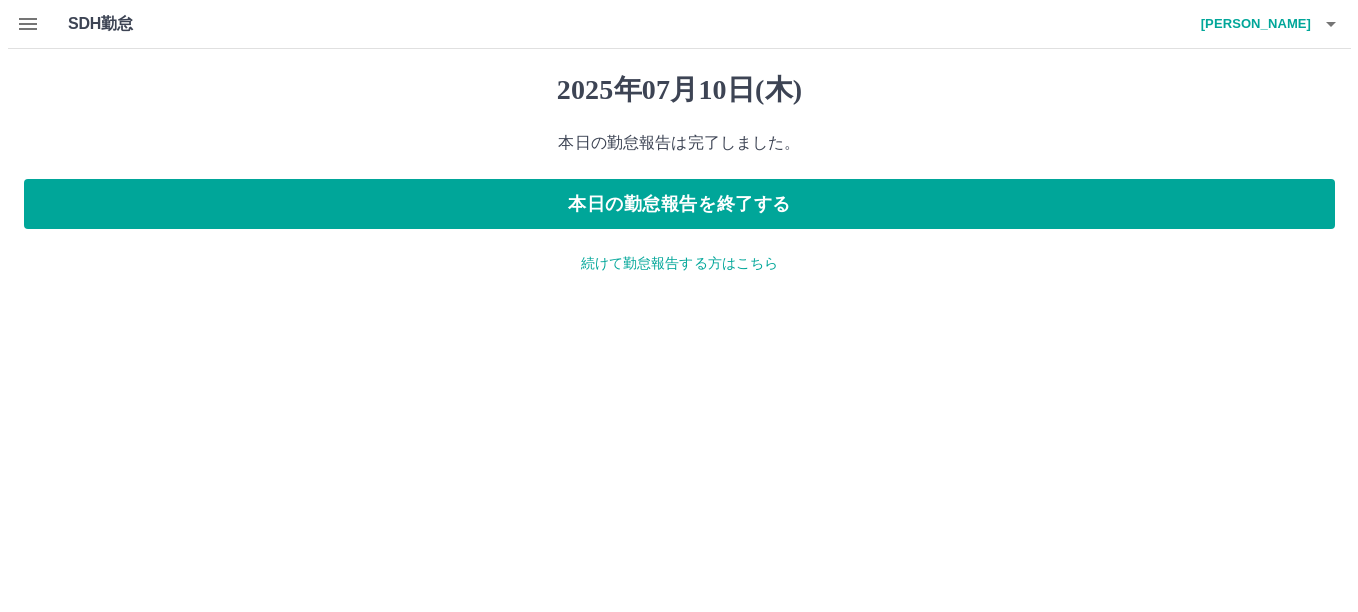 scroll, scrollTop: 0, scrollLeft: 0, axis: both 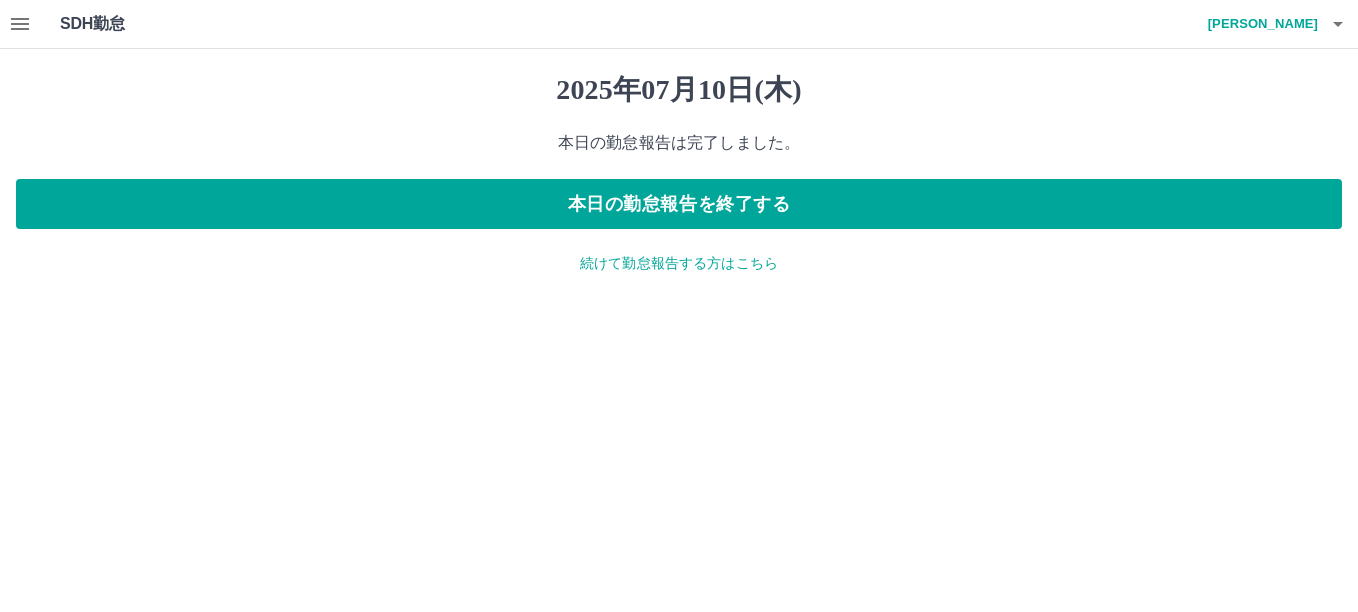 click on "SDH勤怠 近藤　赫文 2025年07月10日(木) 本日の勤怠報告は完了しました。 本日の勤怠報告を終了する 続けて勤怠報告する方はこちら SDH勤怠" at bounding box center (679, 149) 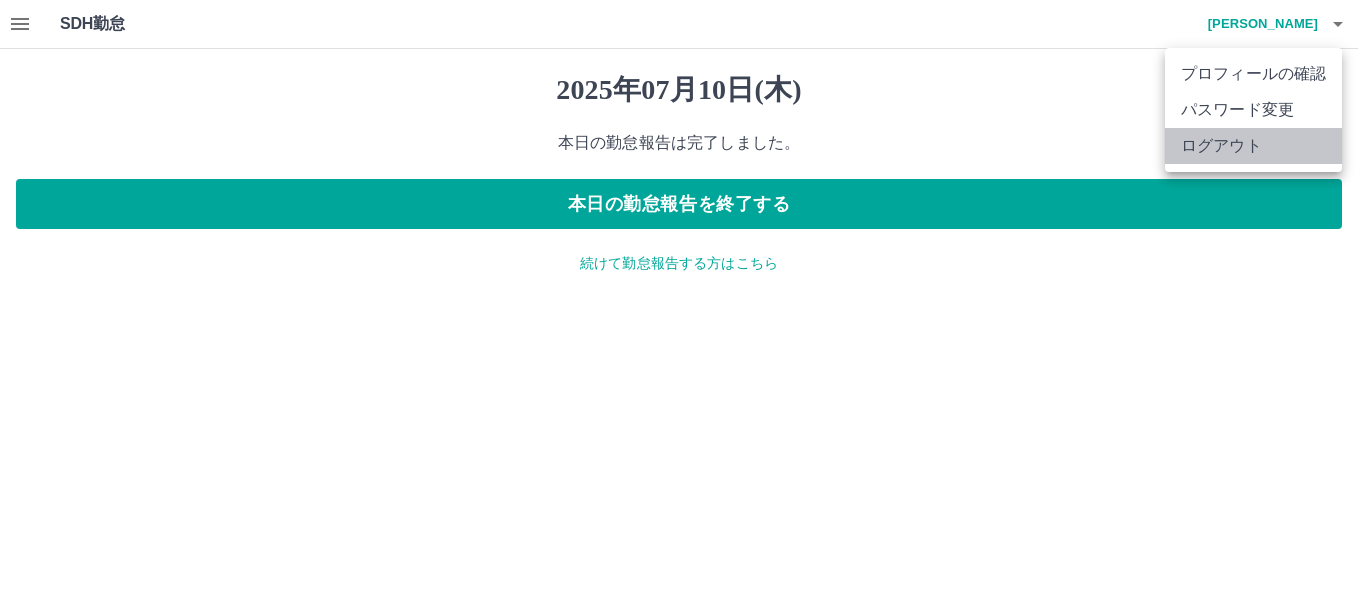 click on "ログアウト" at bounding box center (1253, 146) 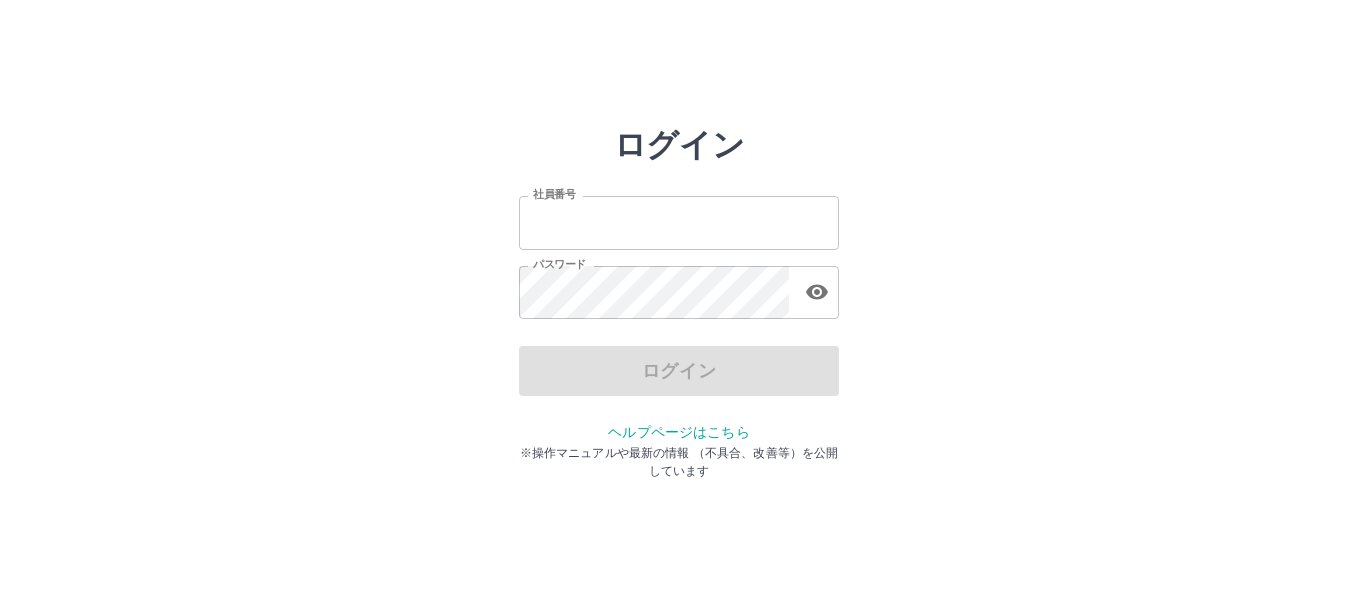scroll, scrollTop: 0, scrollLeft: 0, axis: both 